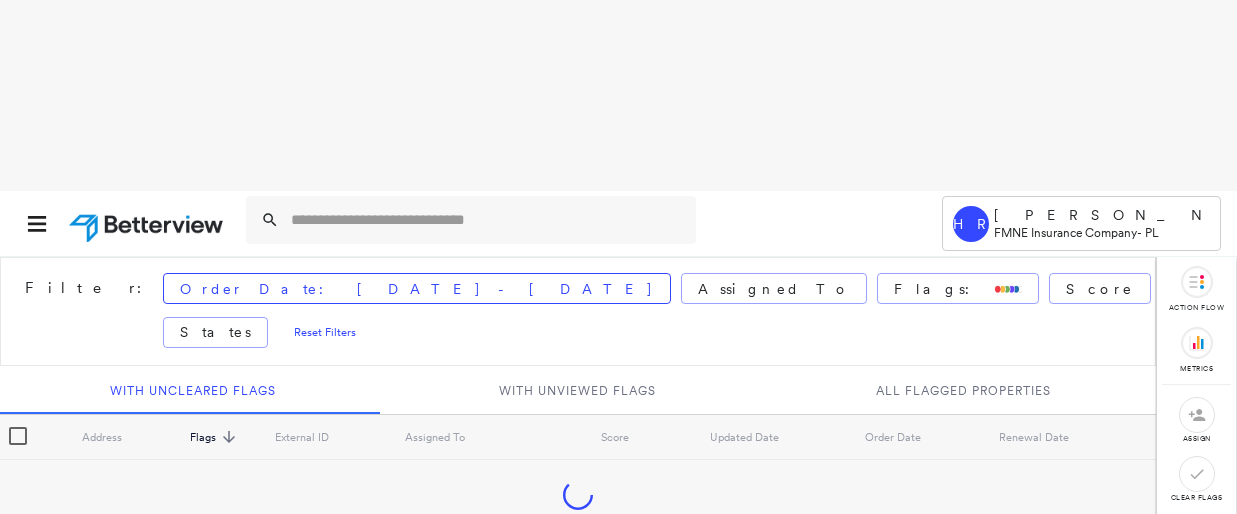 scroll, scrollTop: 0, scrollLeft: 0, axis: both 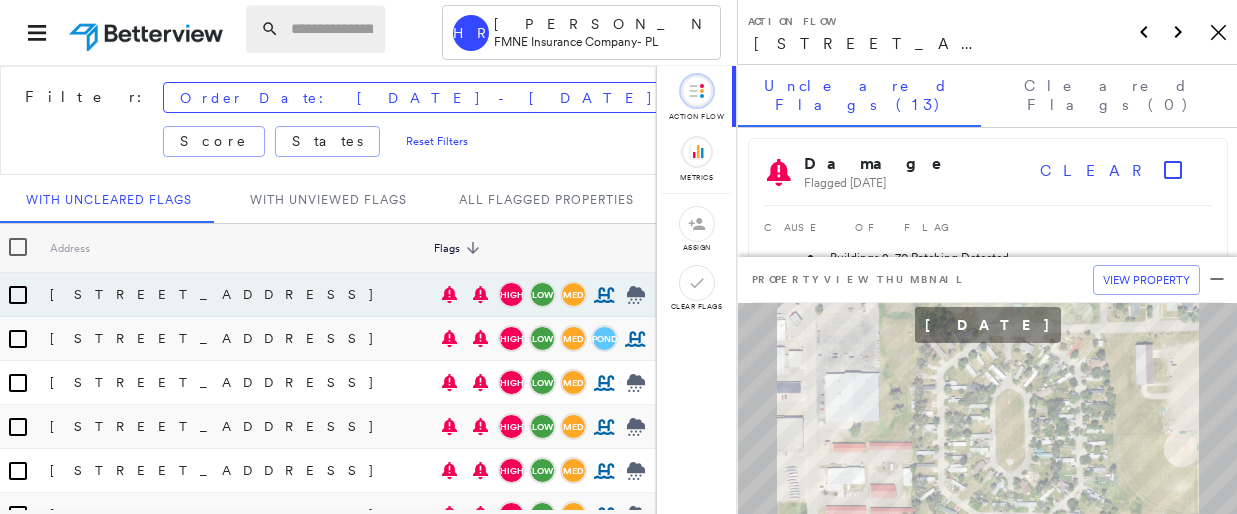 click at bounding box center (332, 29) 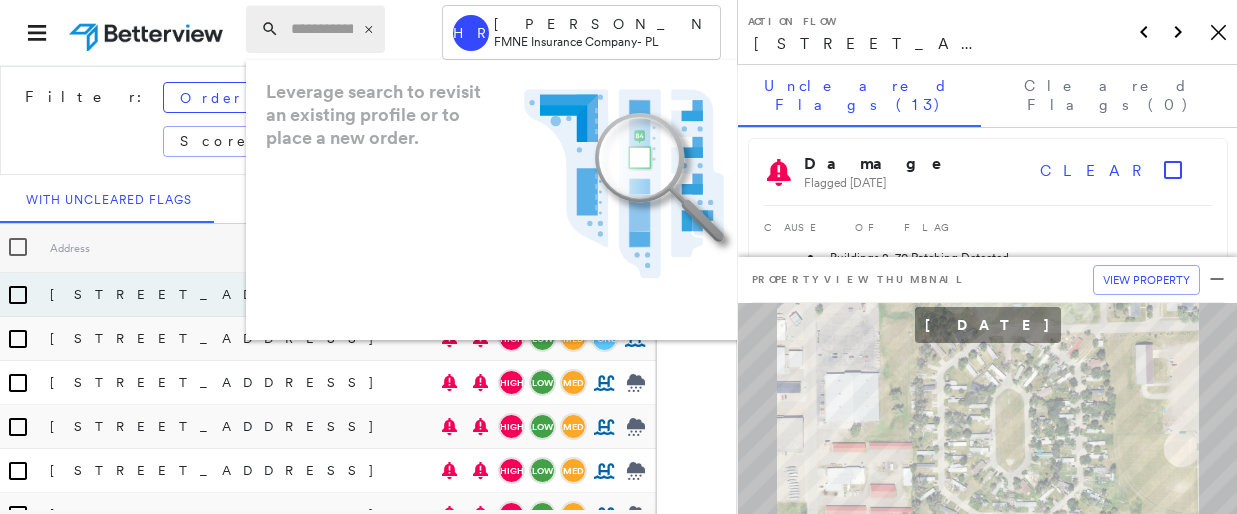 click at bounding box center [322, 29] 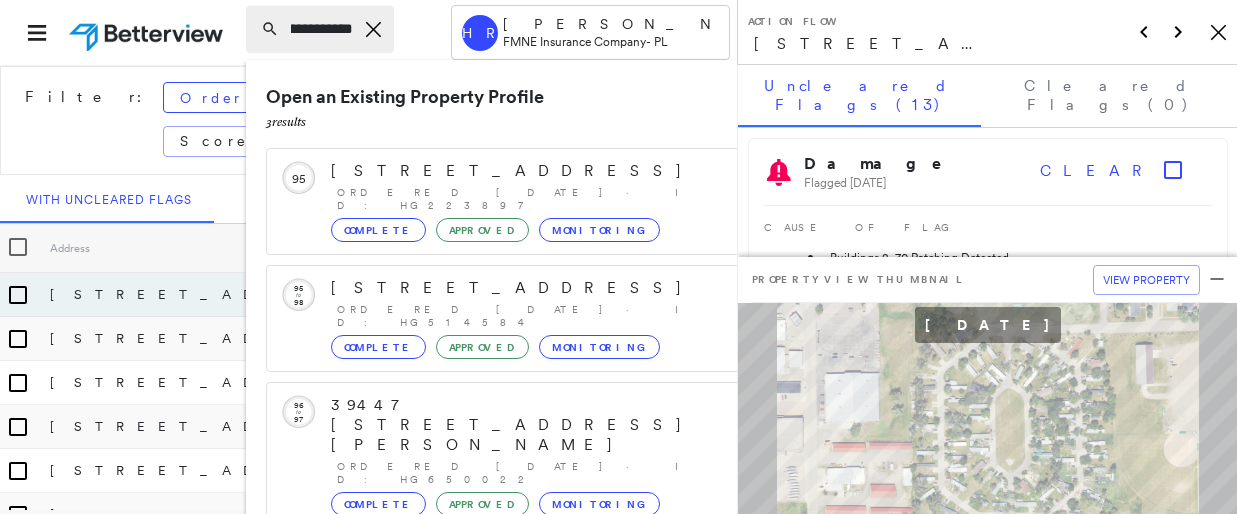 scroll, scrollTop: 0, scrollLeft: 141, axis: horizontal 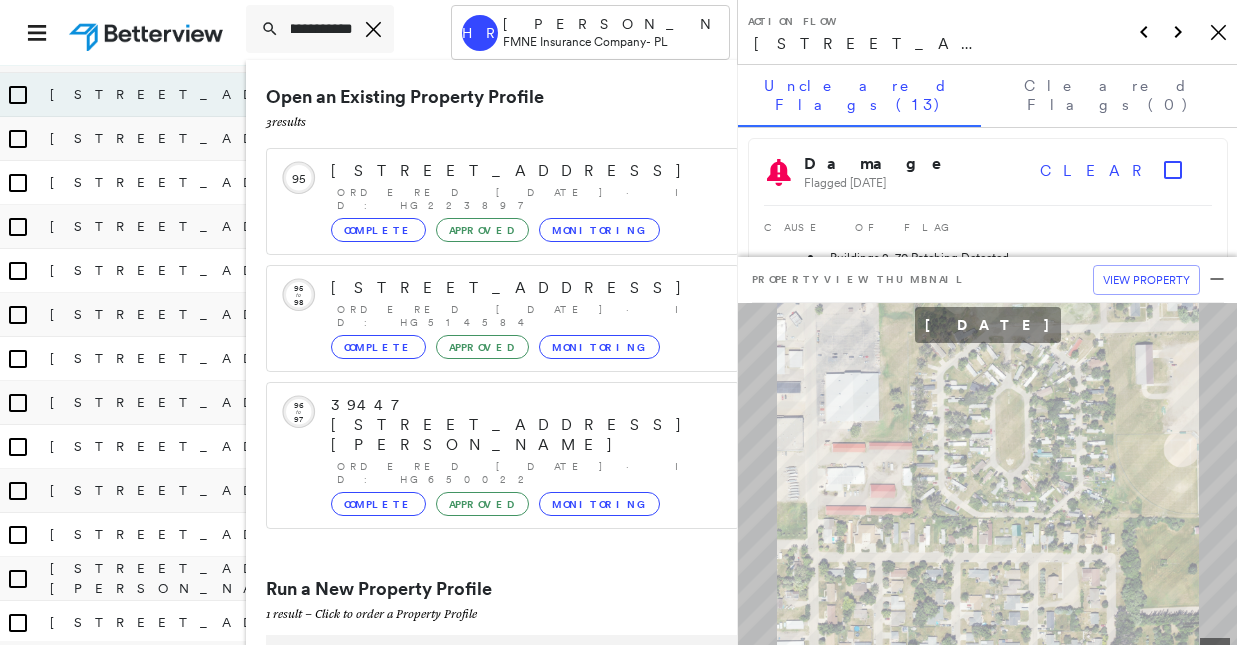 click on "[STREET_ADDRESS]" at bounding box center (491, 658) 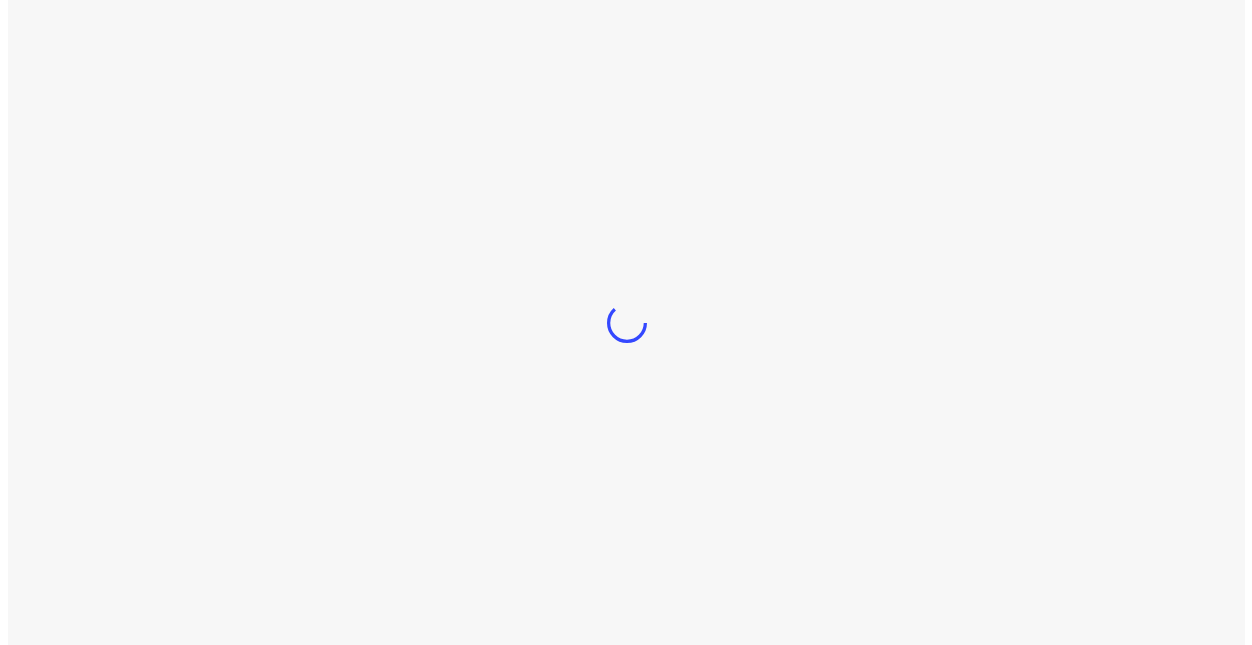 scroll, scrollTop: 0, scrollLeft: 0, axis: both 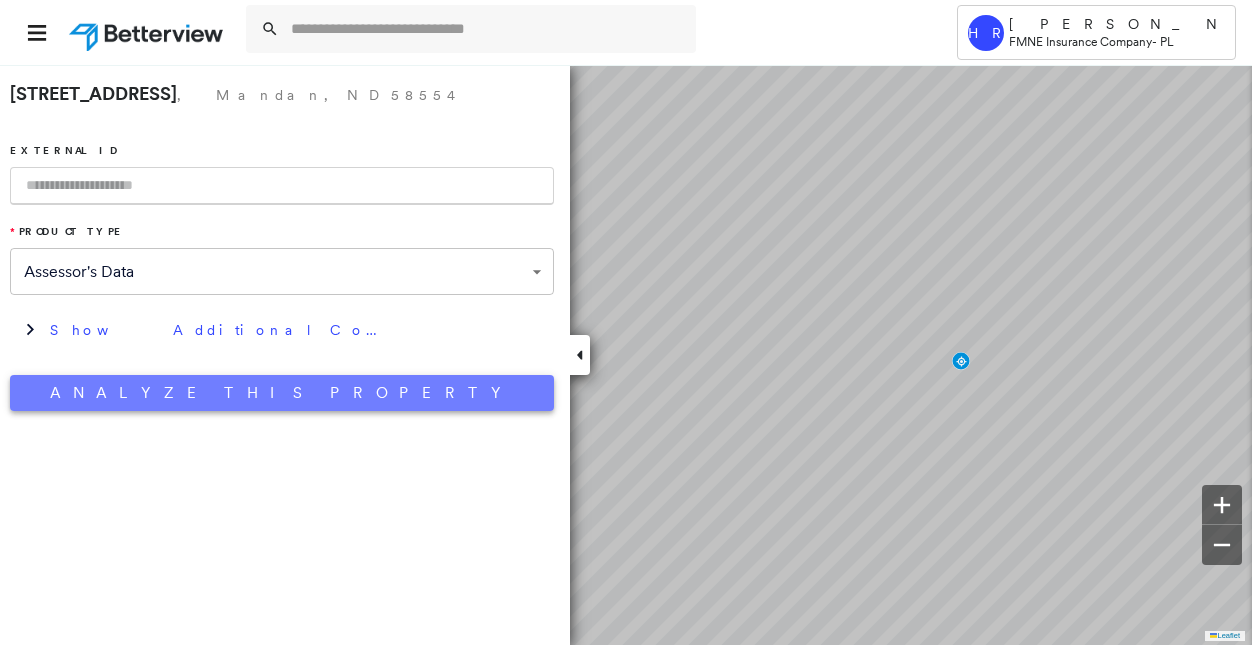 click on "Analyze This Property" at bounding box center [282, 393] 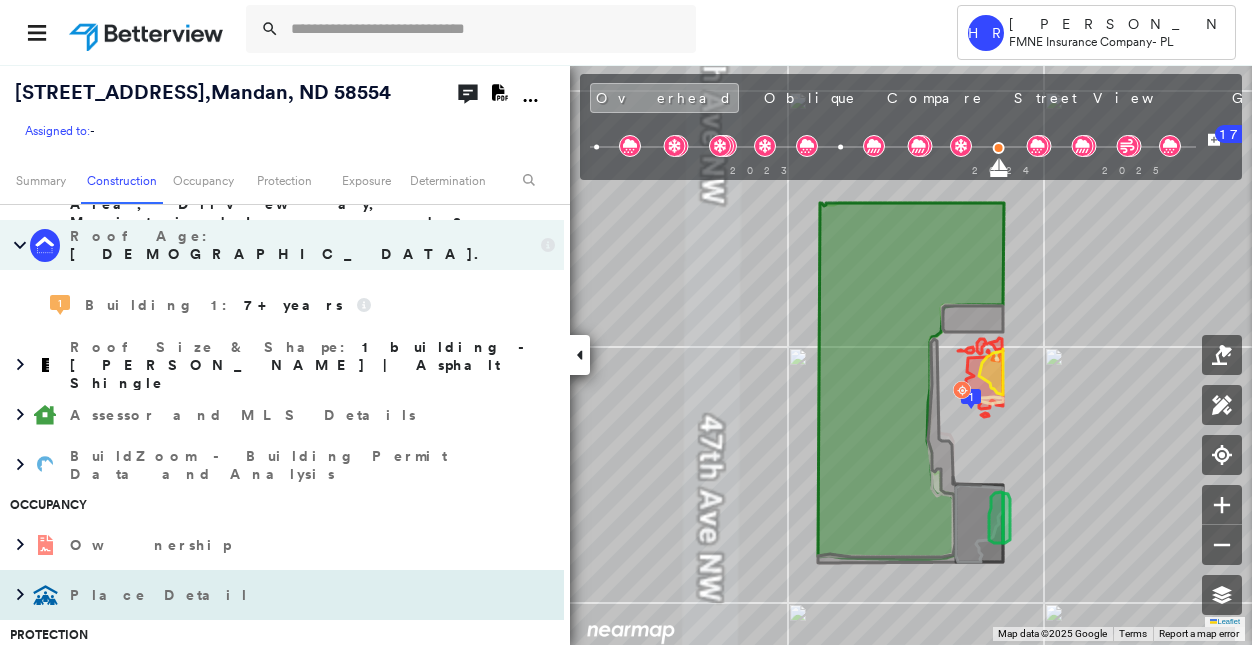 scroll, scrollTop: 600, scrollLeft: 0, axis: vertical 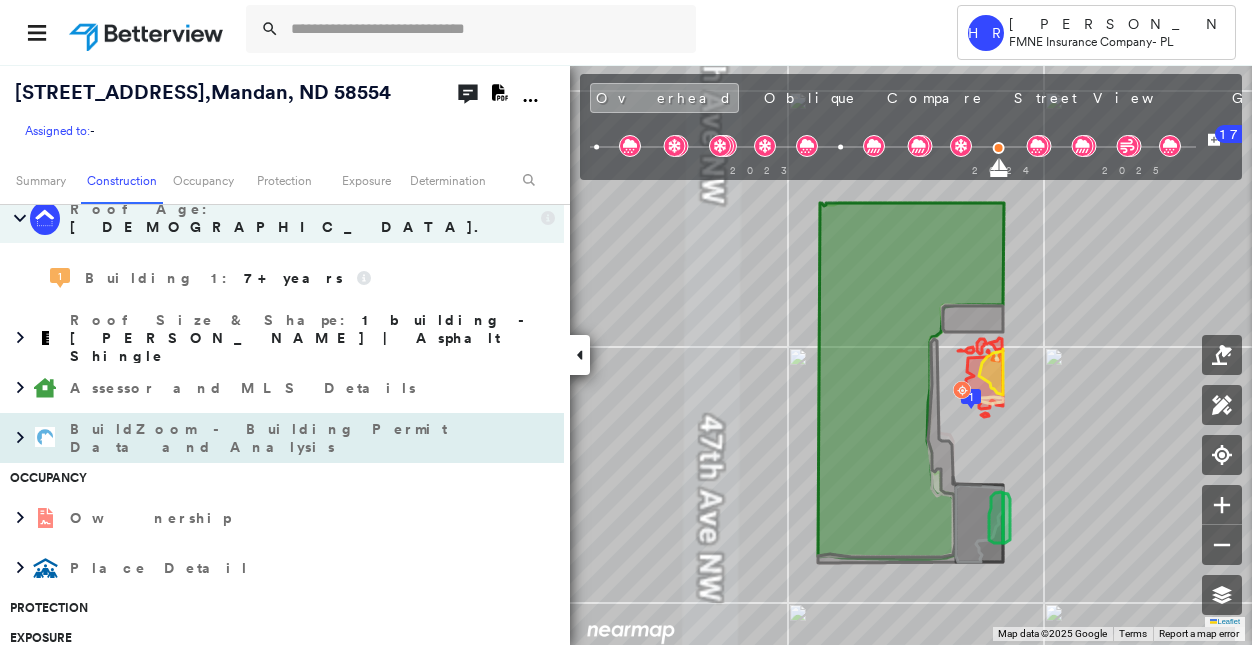 click on "BuildZoom - Building Permit Data and Analysis" at bounding box center (262, 438) 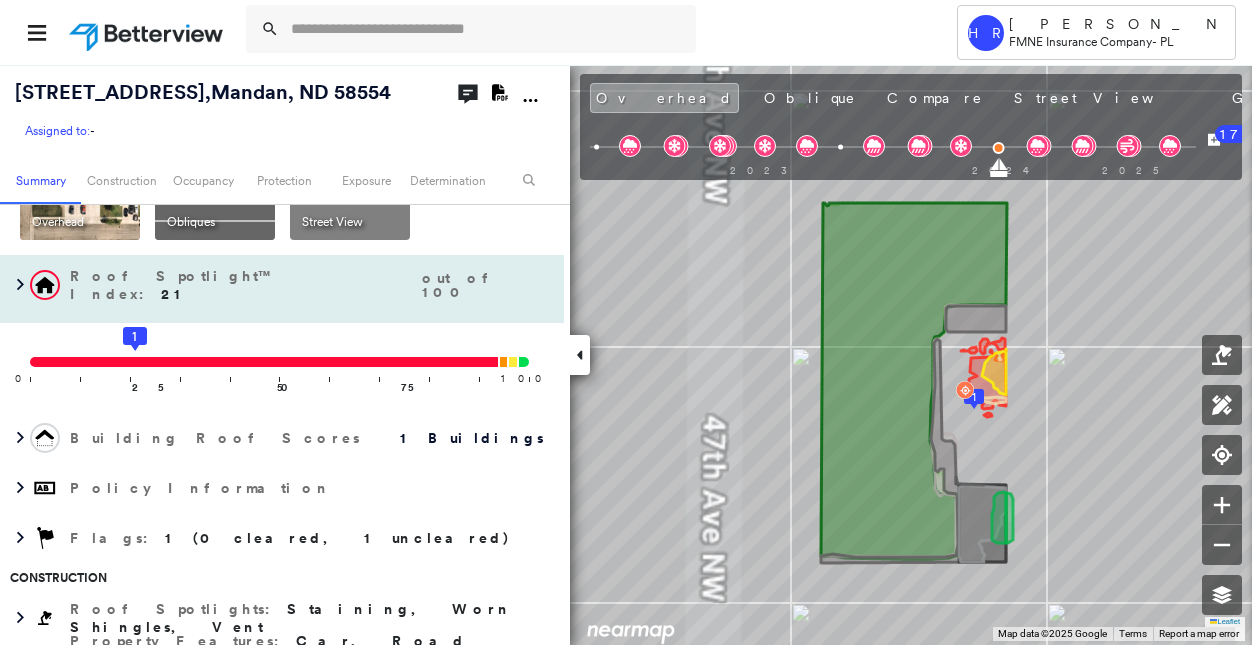 scroll, scrollTop: 0, scrollLeft: 0, axis: both 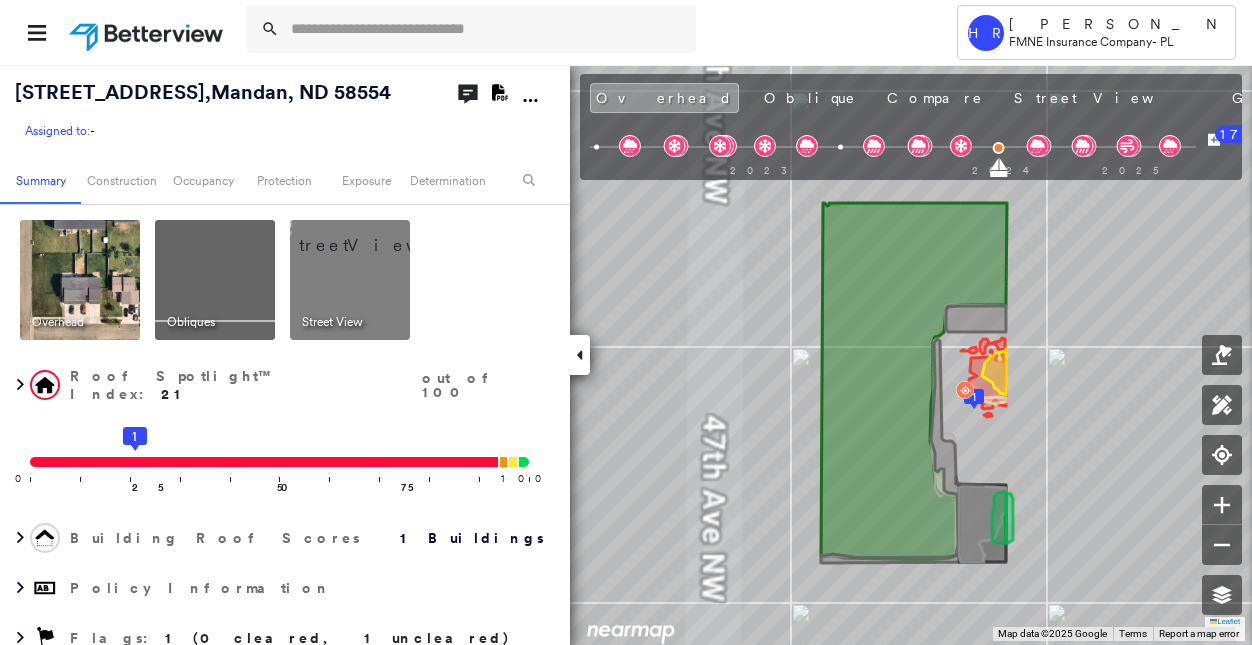 click at bounding box center (374, 235) 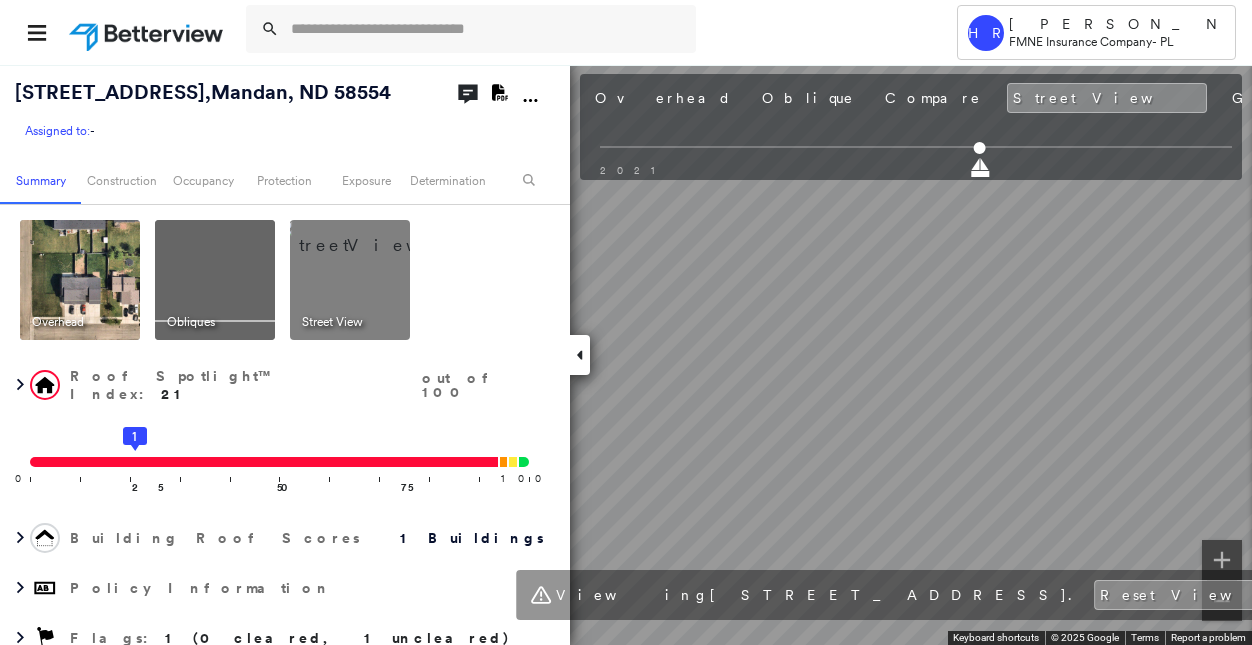 click on "Tower HR [PERSON_NAME] FMNE Insurance Company  -   PL [STREET_ADDRESS] Assigned to:  - Assigned to:  - Assigned to:  - Open Comments Download PDF Report Summary Construction Occupancy Protection Exposure Determination Overhead Obliques Street View Roof Spotlight™ Index :  21 out of 100 0 100 25 1 50 75 Building Roof Scores 1 Buildings Policy Information Flags :  1 (0 cleared, 1 uncleared) Construction Roof Spotlights :  Staining, Worn Shingles, Vent Property Features :  Car, Road (Drivable Surface), Concrete Area, Driveway, Maintained Lawn and 2 more Roof Age :  [DEMOGRAPHIC_DATA]+ years old. 1 Building 1 :  7+ years Roof Size & Shape :  1 building  - [PERSON_NAME] | Asphalt Shingle Assessor and MLS Details BuildZoom - Building Permit Data and Analysis   No Data Available Occupancy Ownership Place Detail Protection Exposure Fire Path FEMA Risk Index Hail Claim Predictor: Average Risk 3   out of  5 Wind Claim Predictor: Average Risk 3   out of  5 Wildfire Regional Hazard: 3   out of  5 Determination :" at bounding box center (626, 322) 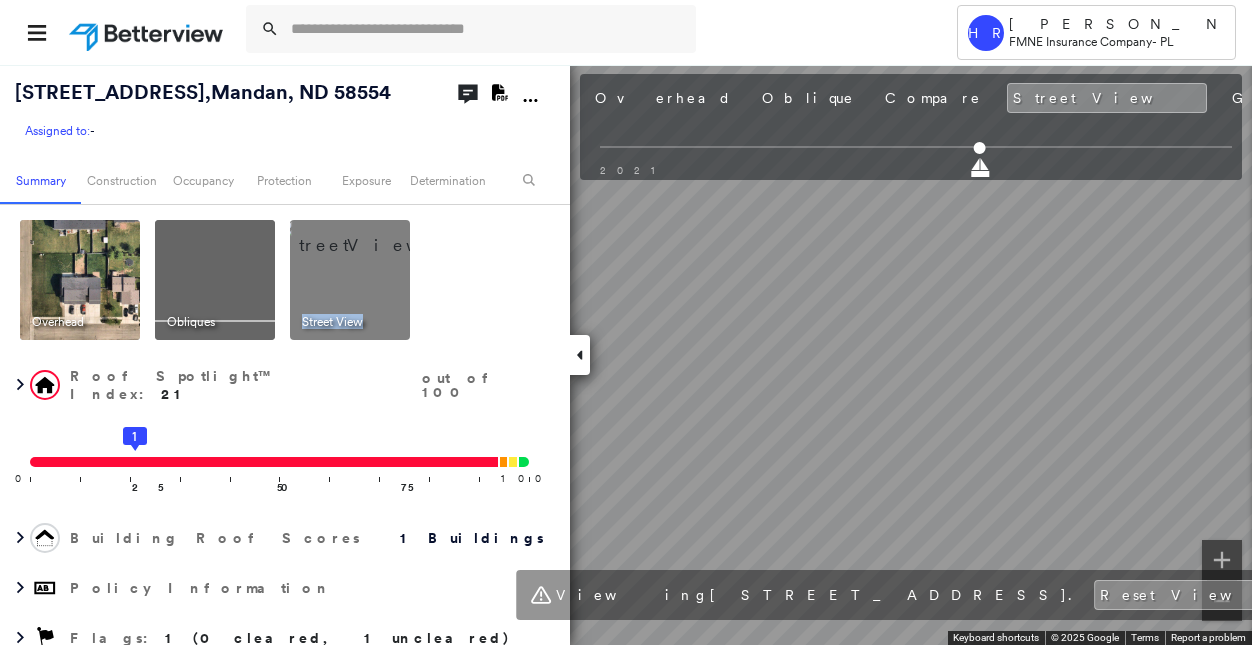 drag, startPoint x: 285, startPoint y: 300, endPoint x: 550, endPoint y: 344, distance: 268.628 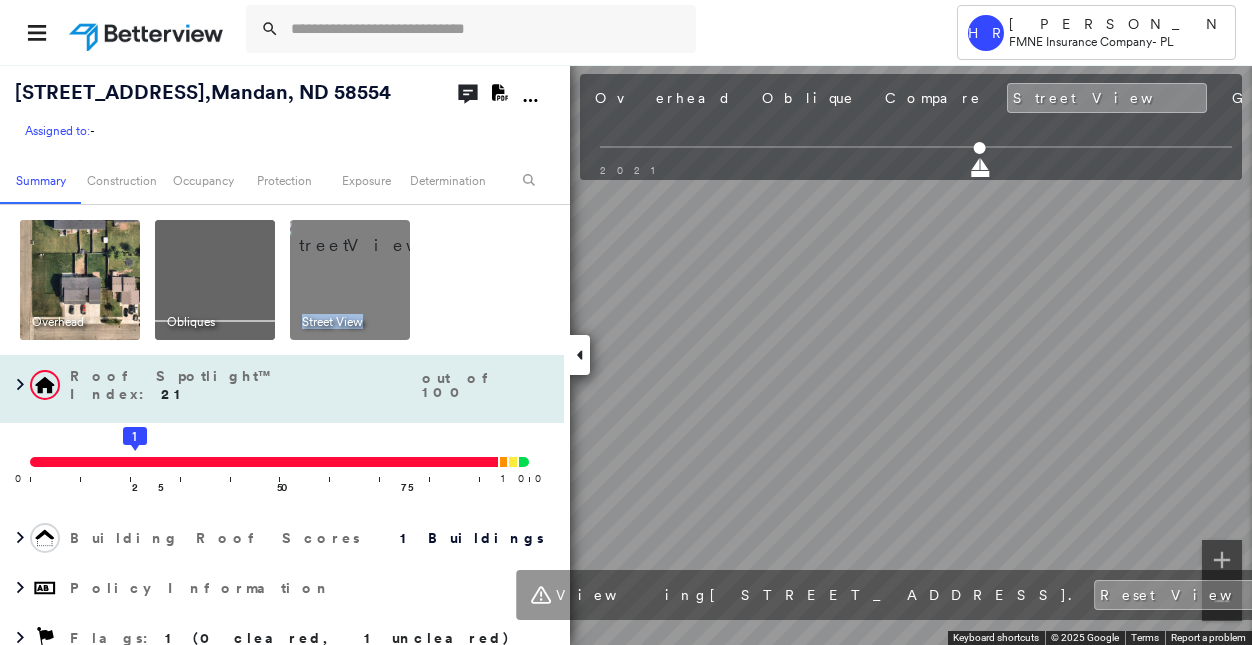 click on "[STREET_ADDRESS] Assigned to:  - Assigned to:  - Assigned to:  - Open Comments Download PDF Report Summary Construction Occupancy Protection Exposure Determination Overhead Obliques Street View Roof Spotlight™ Index :  21 out of 100 0 100 25 1 50 75 Building Roof Scores 1 Buildings Policy Information Flags :  1 (0 cleared, 1 uncleared) Construction Roof Spotlights :  Staining, Worn Shingles, Vent Property Features :  Car, Road (Drivable Surface), Concrete Area, Driveway, Maintained Lawn and 2 more Roof Age :  [DEMOGRAPHIC_DATA]+ years old. 1 Building 1 :  7+ years Roof Size & Shape :  1 building  - [PERSON_NAME] | Asphalt Shingle Assessor and MLS Details BuildZoom - Building Permit Data and Analysis   No Data Available Occupancy Ownership Place Detail Protection Exposure Fire Path FEMA Risk Index Hail Claim Predictor: Average Risk 3   out of  5 Wind Claim Predictor: Average Risk 3   out of  5 Wildfire Regional Hazard: 3   out of  5 Determination Flags :  1 (0 cleared, 1 uncleared) Uncleared Flags (1)" at bounding box center (626, 354) 